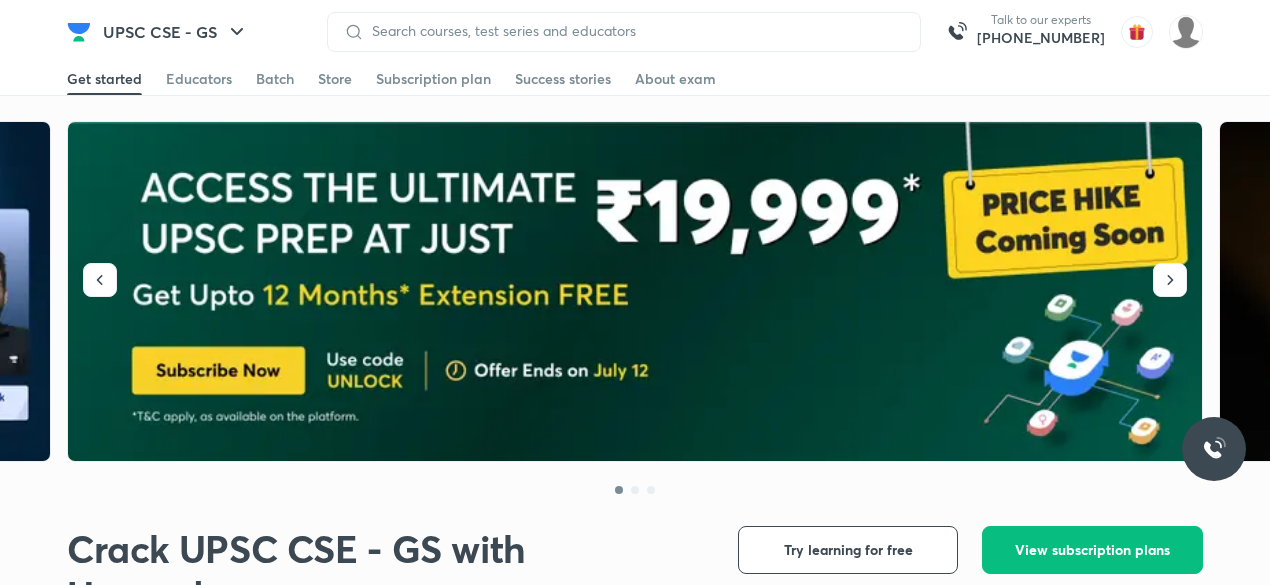 scroll, scrollTop: 0, scrollLeft: 0, axis: both 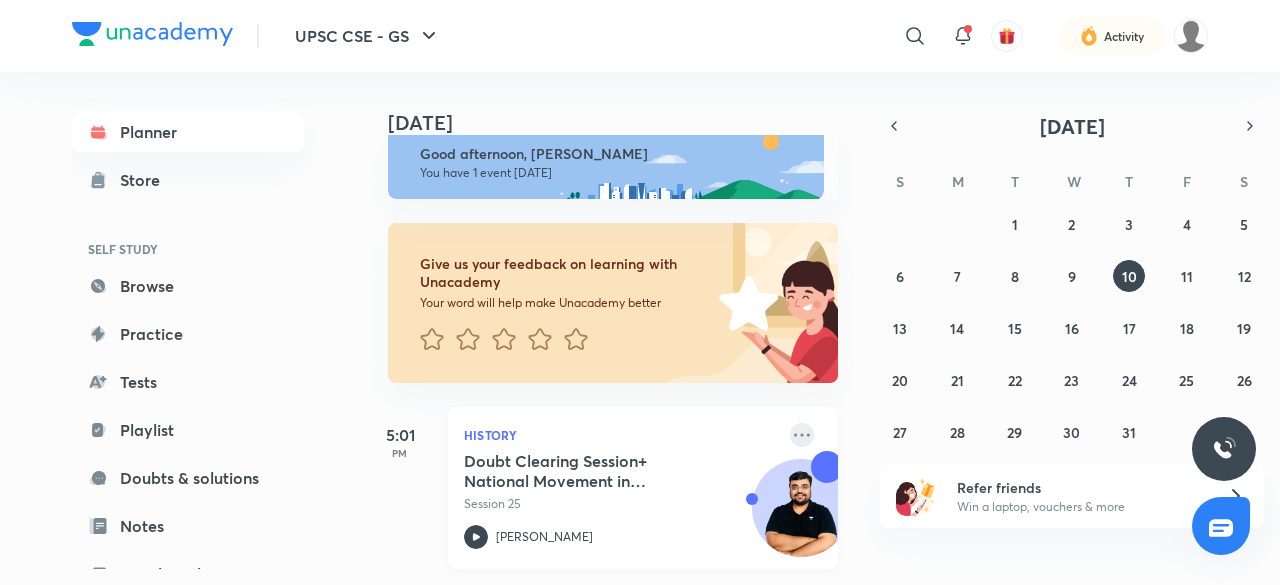 click 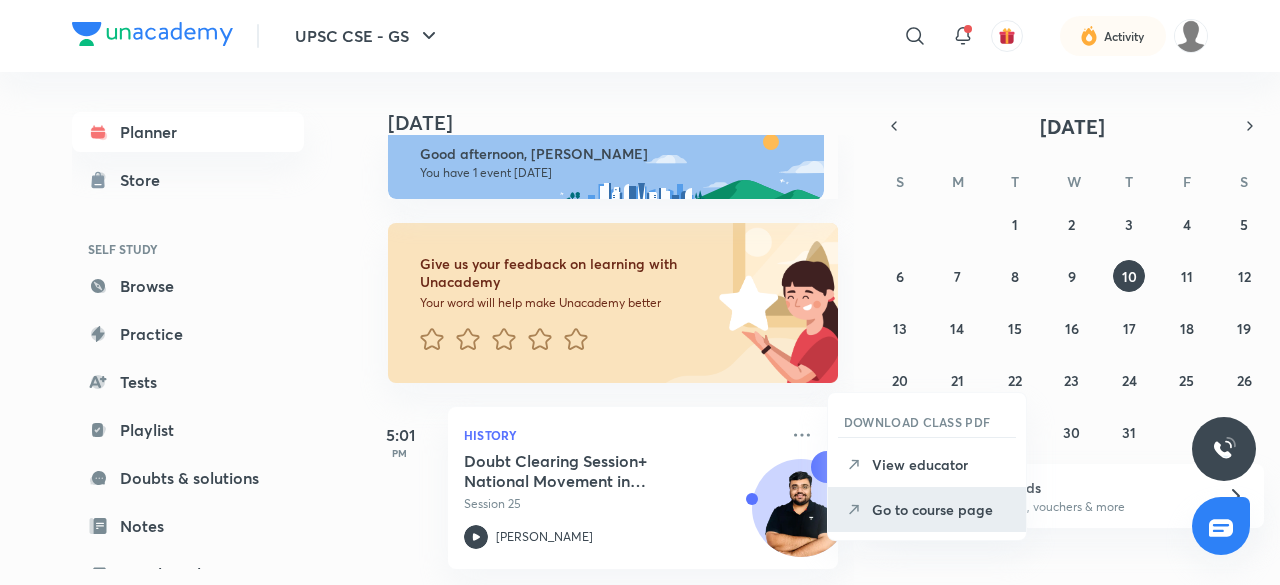 click on "Go to course page" at bounding box center [941, 509] 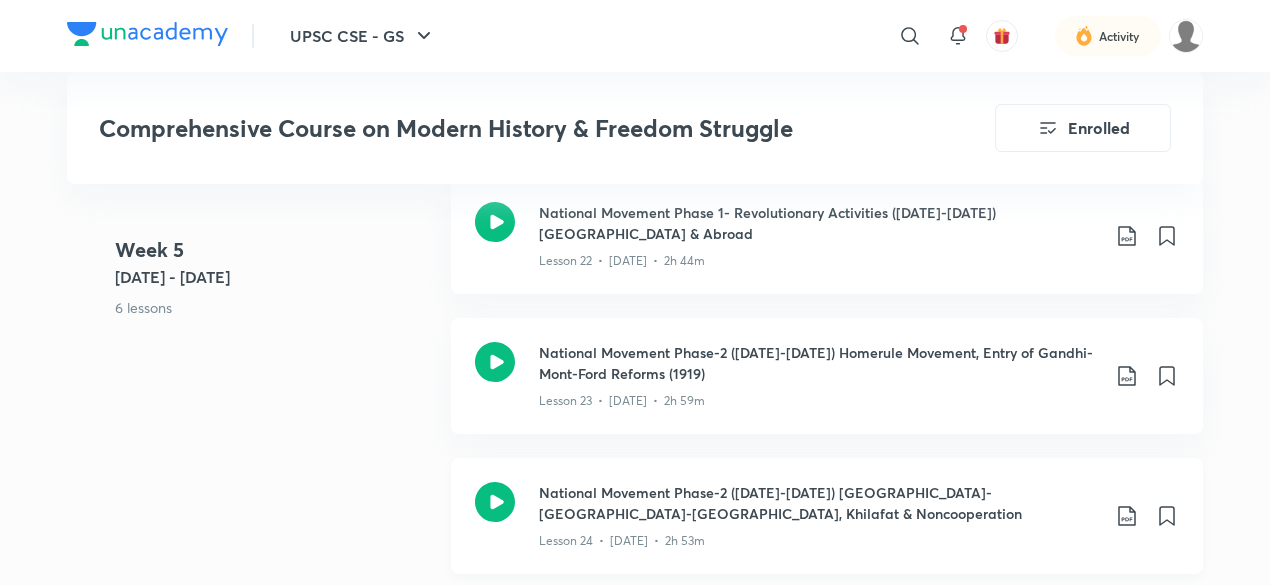 scroll, scrollTop: 4209, scrollLeft: 0, axis: vertical 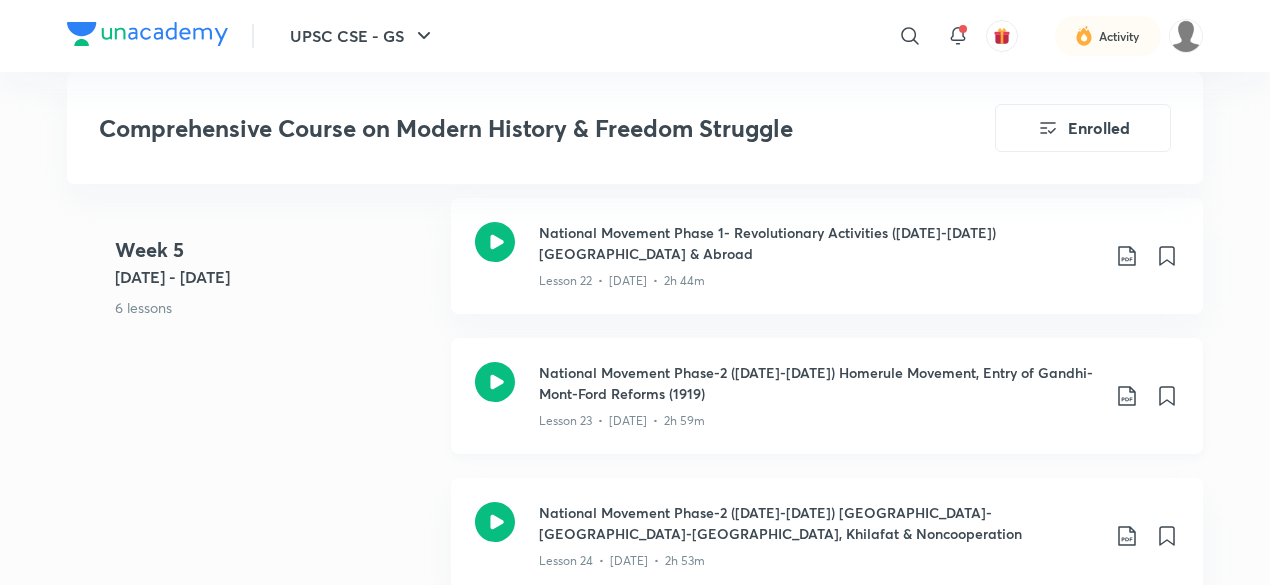 click 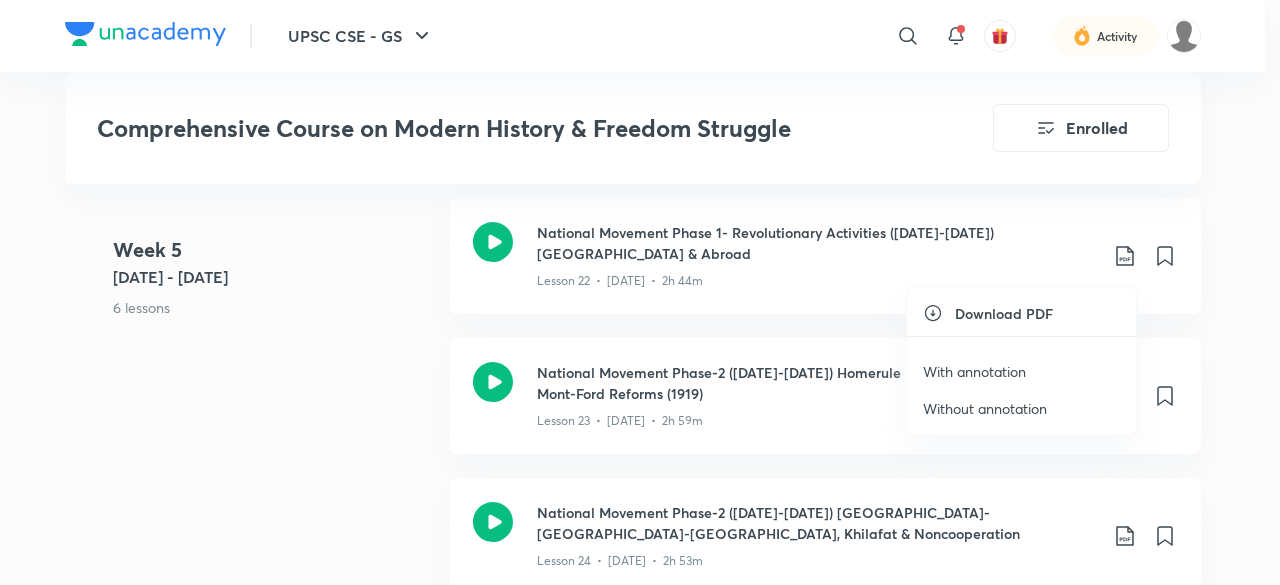 click on "Without annotation" at bounding box center (985, 408) 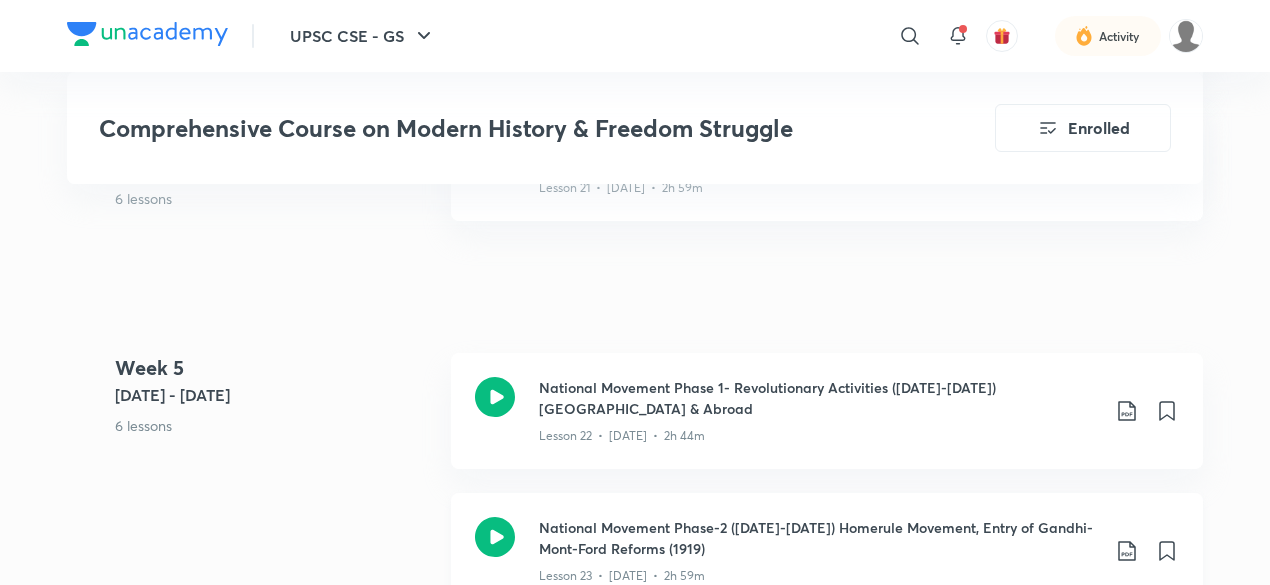 scroll, scrollTop: 4053, scrollLeft: 0, axis: vertical 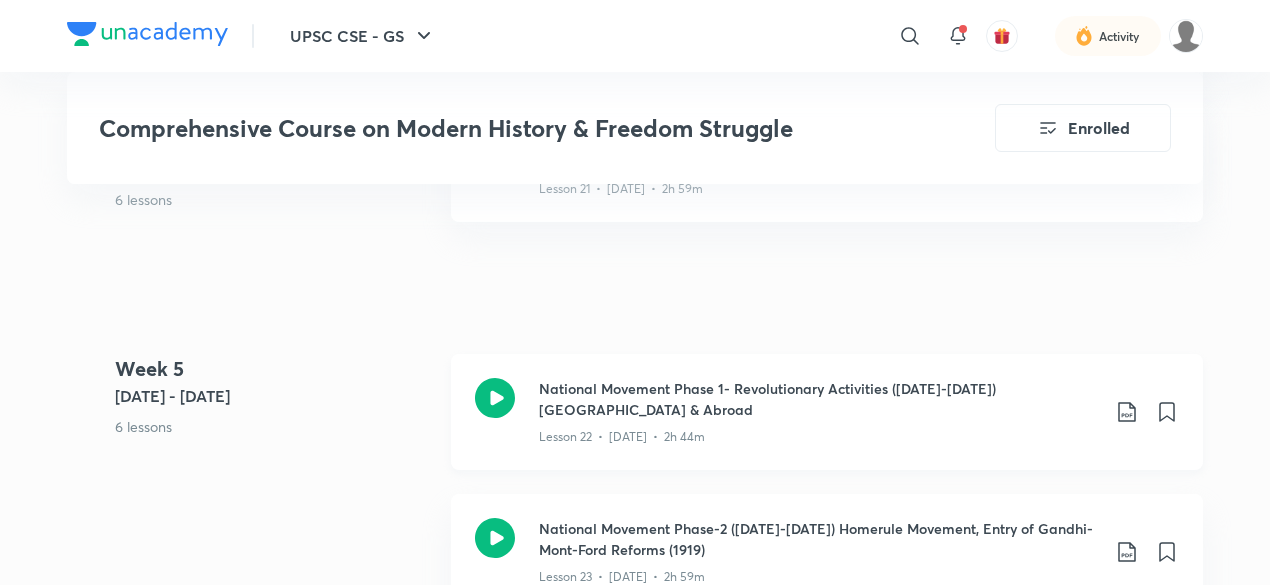 click 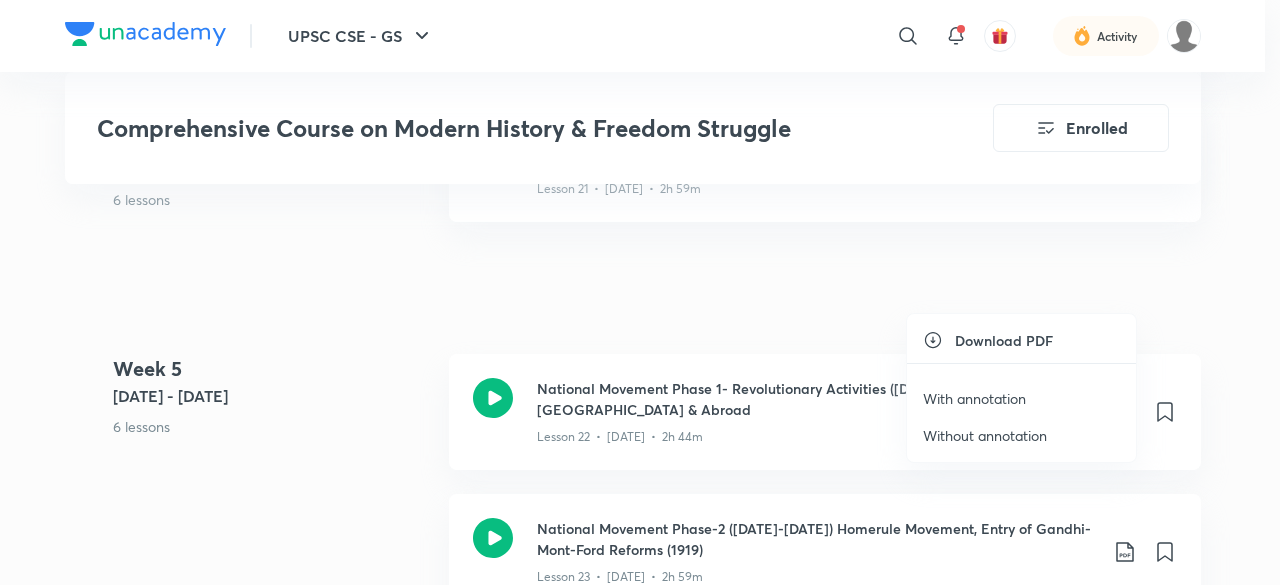 click on "Without annotation" at bounding box center [985, 435] 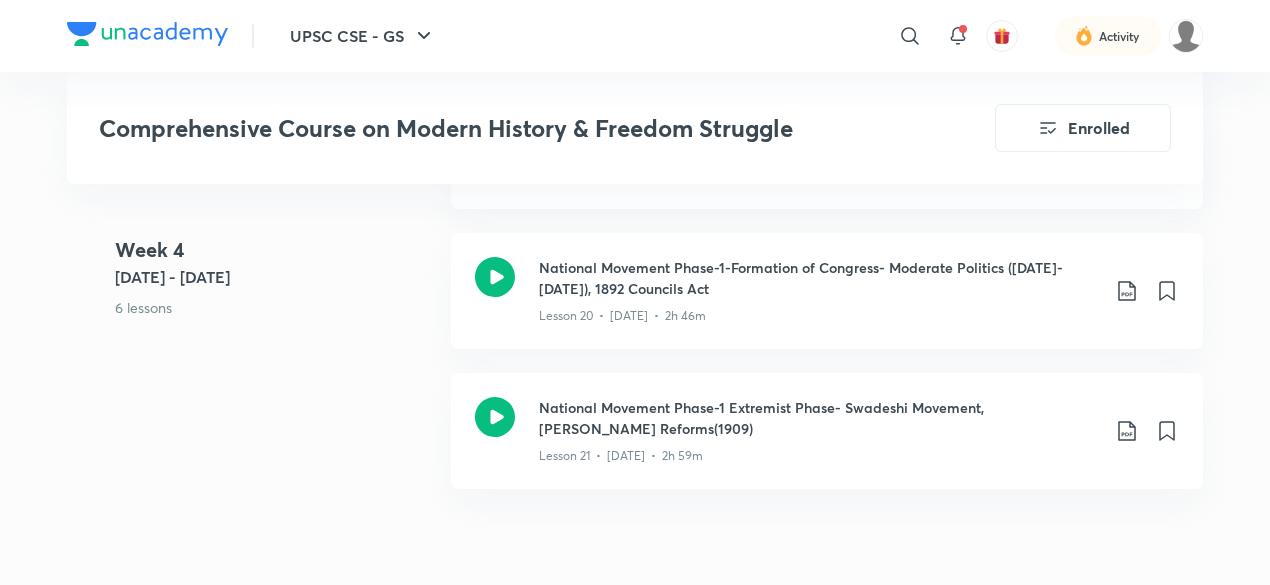 scroll, scrollTop: 3774, scrollLeft: 0, axis: vertical 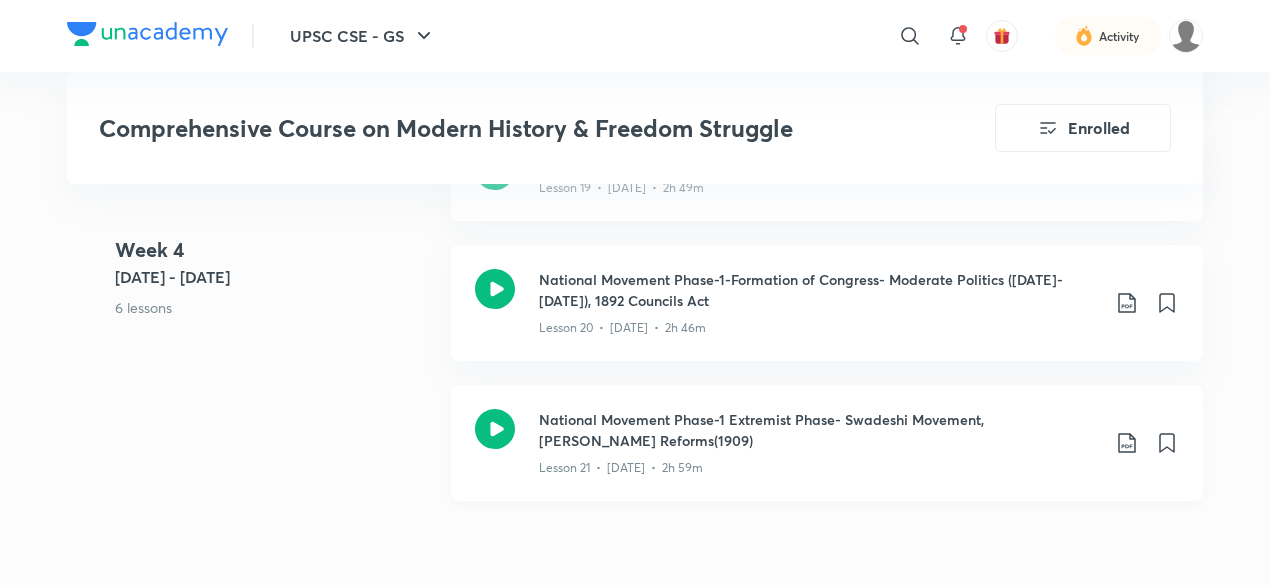 click 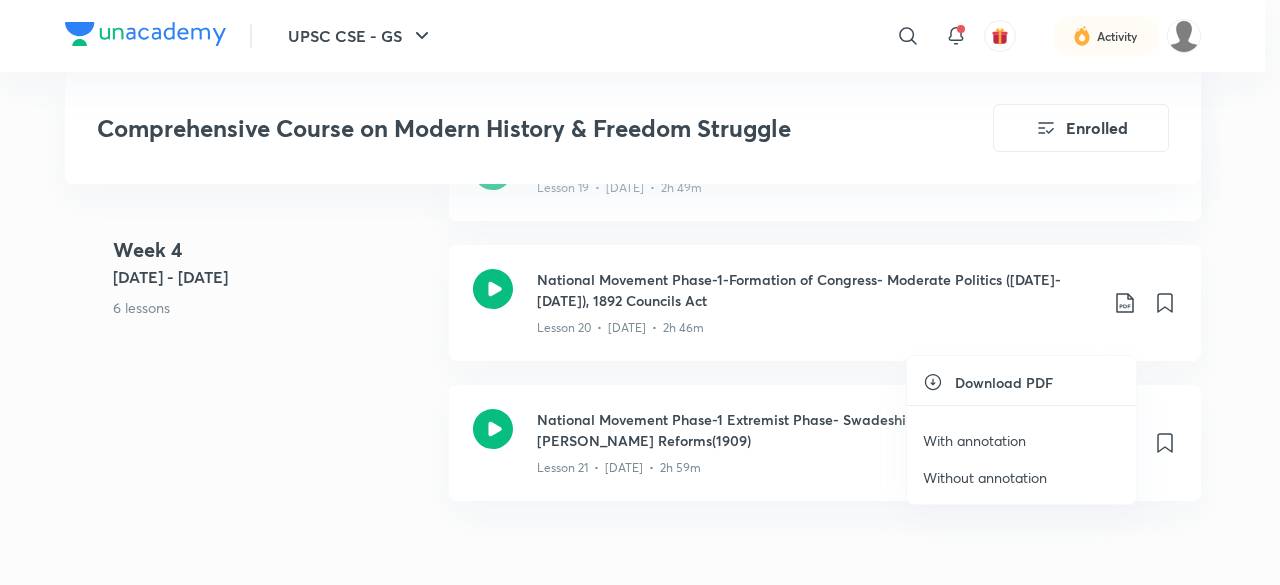 click at bounding box center (640, 292) 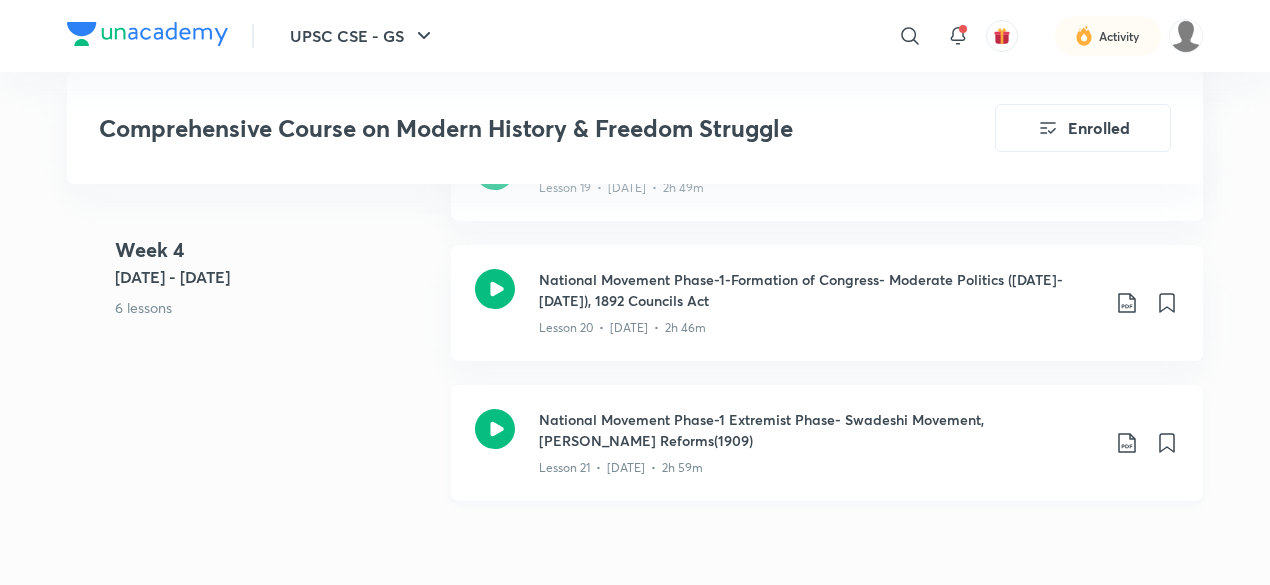 click 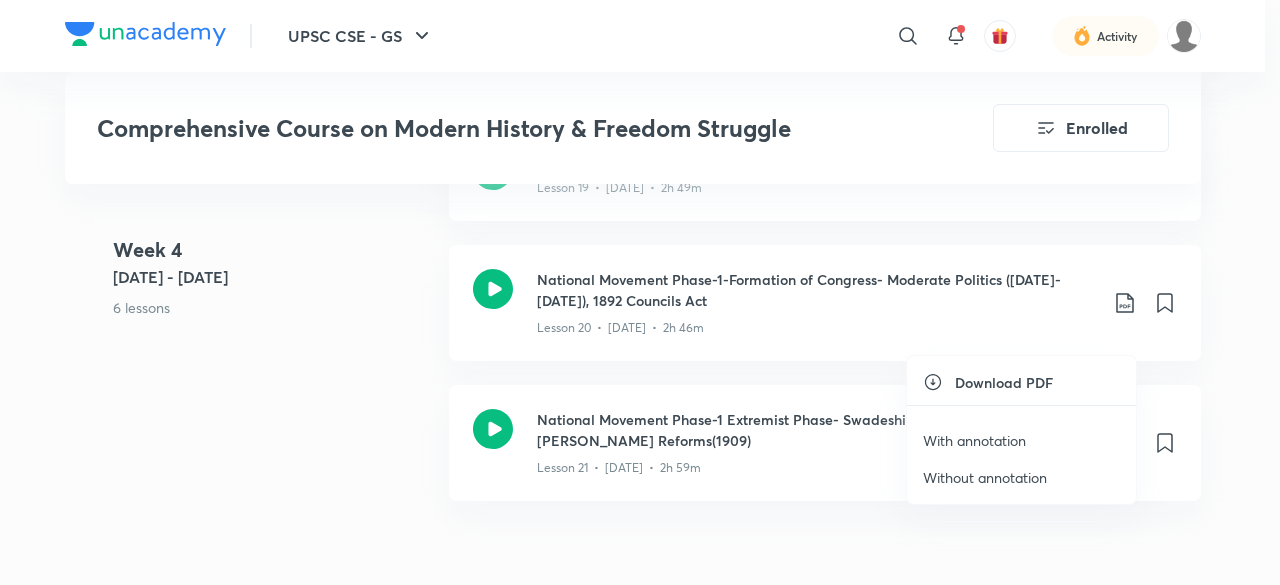 click on "Without annotation" at bounding box center (985, 477) 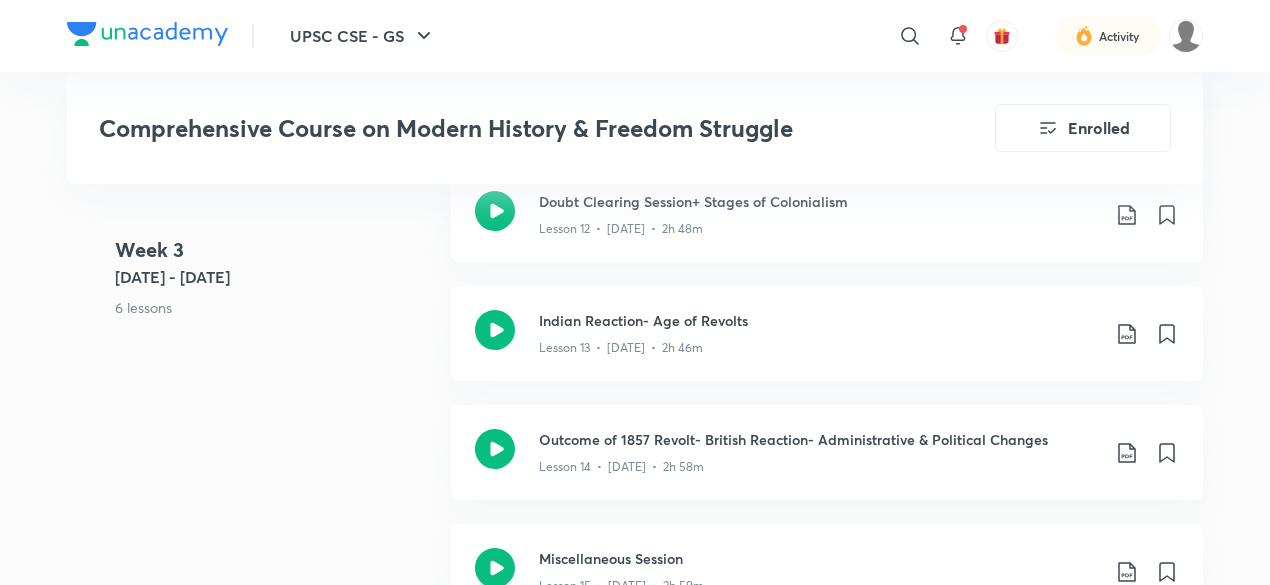 scroll, scrollTop: 2791, scrollLeft: 0, axis: vertical 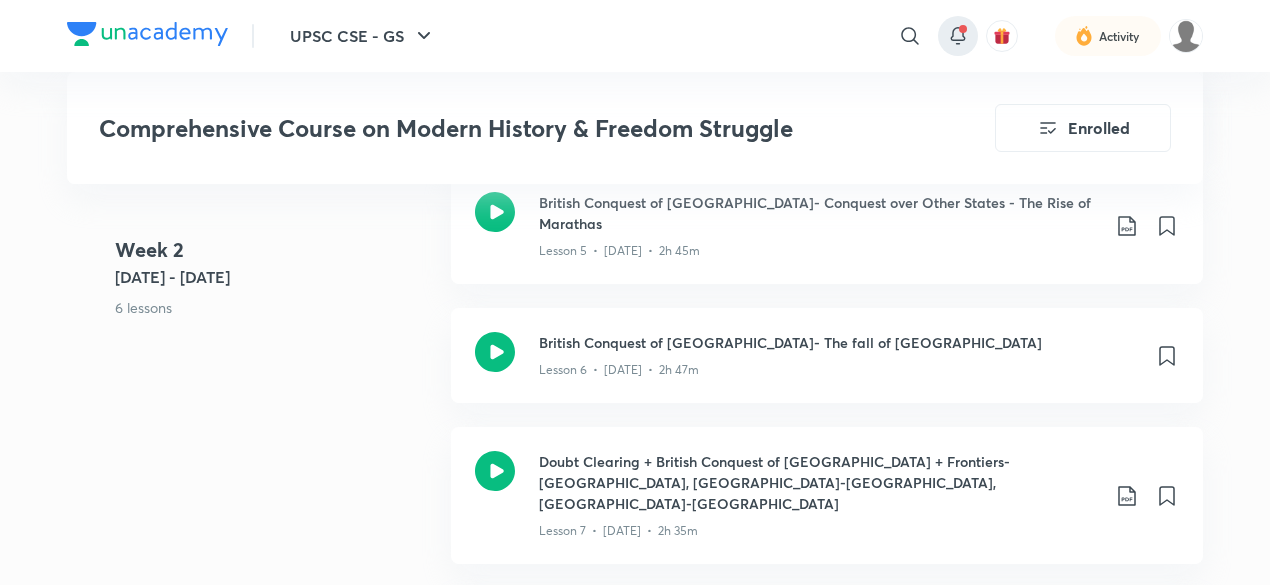 click 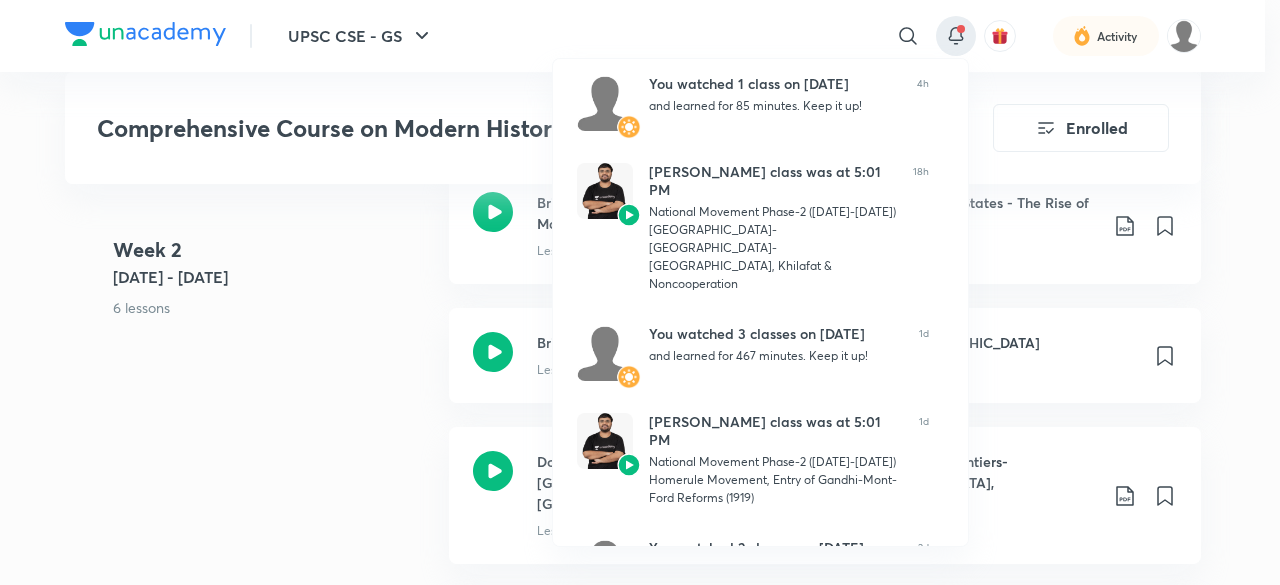 click at bounding box center (640, 292) 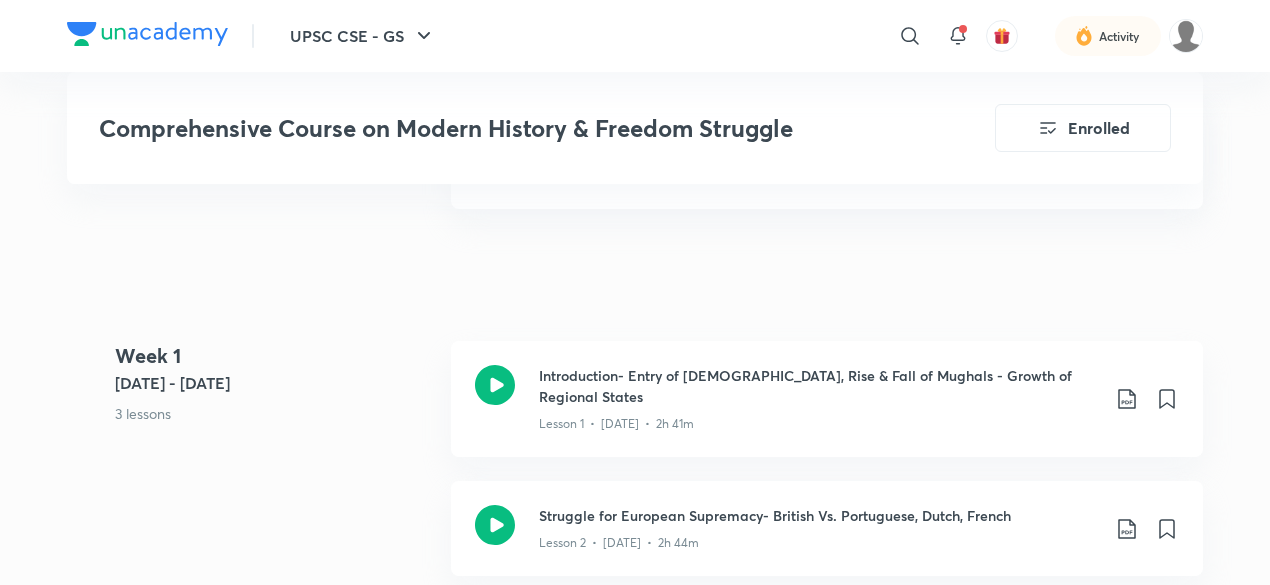 scroll, scrollTop: 991, scrollLeft: 0, axis: vertical 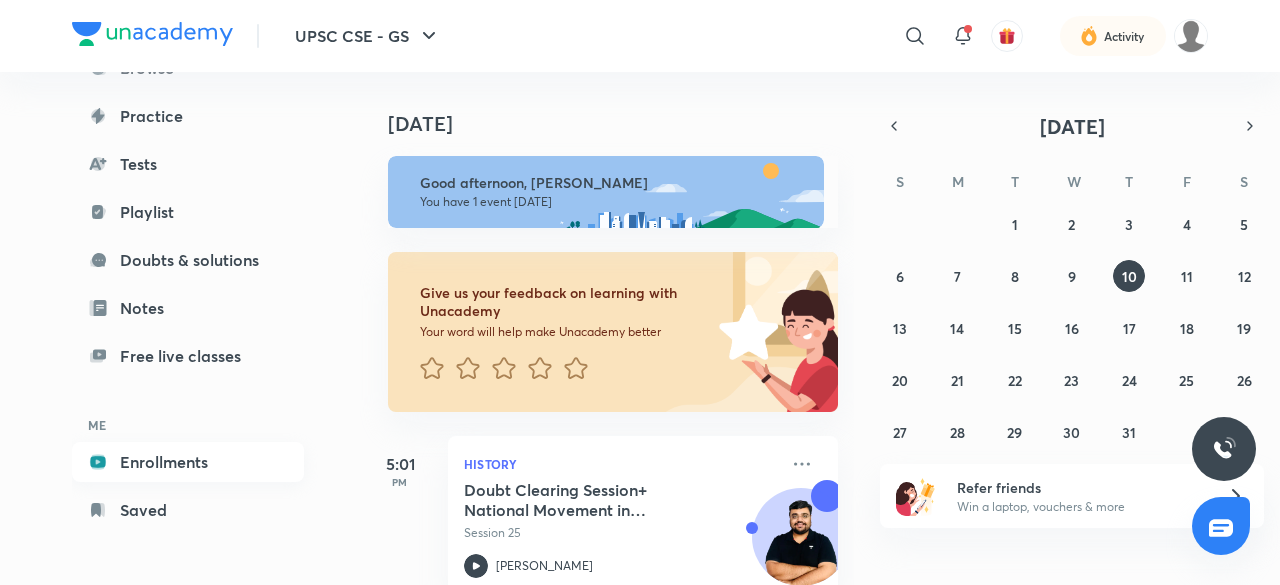 click on "Enrollments" at bounding box center (188, 462) 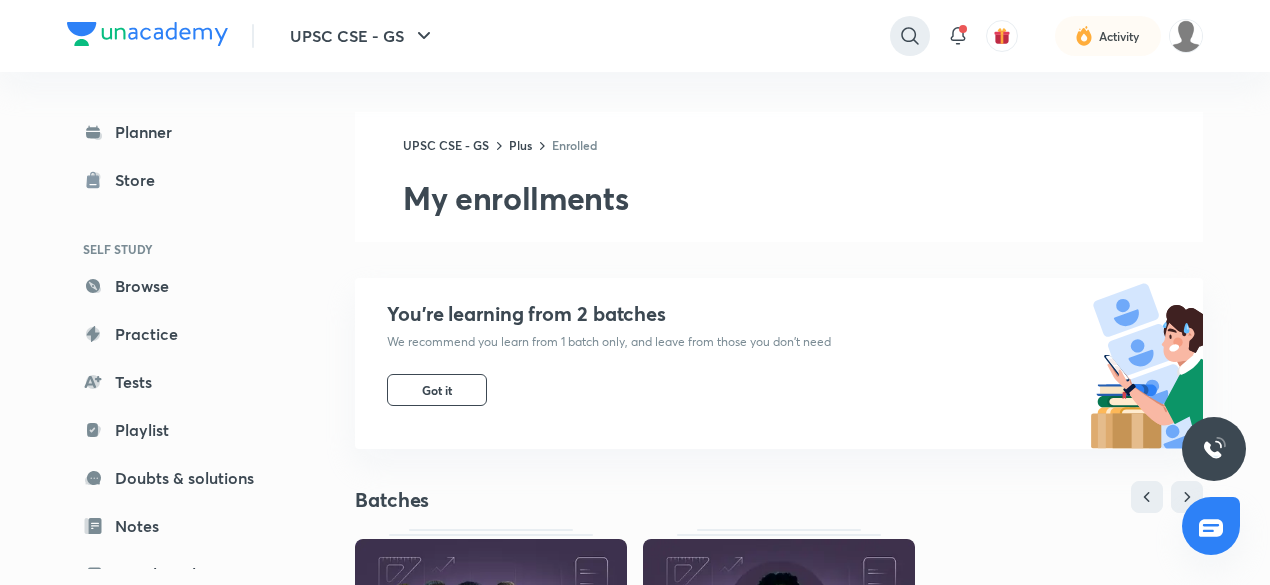 click 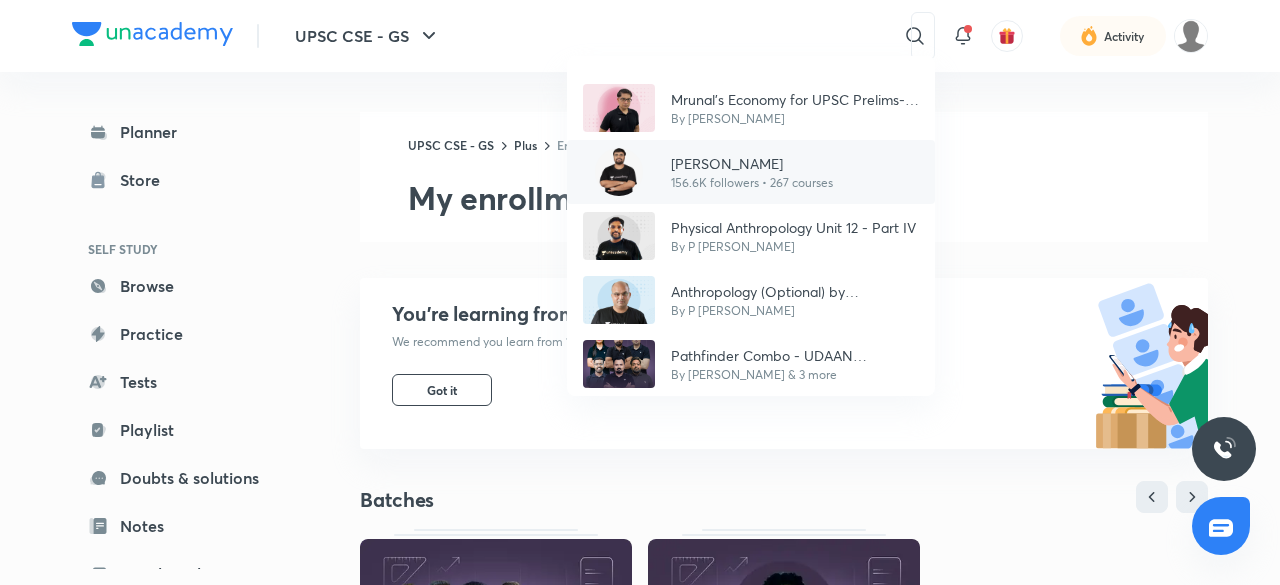 click on "[PERSON_NAME] 156.6K followers • 267 courses" at bounding box center (751, 172) 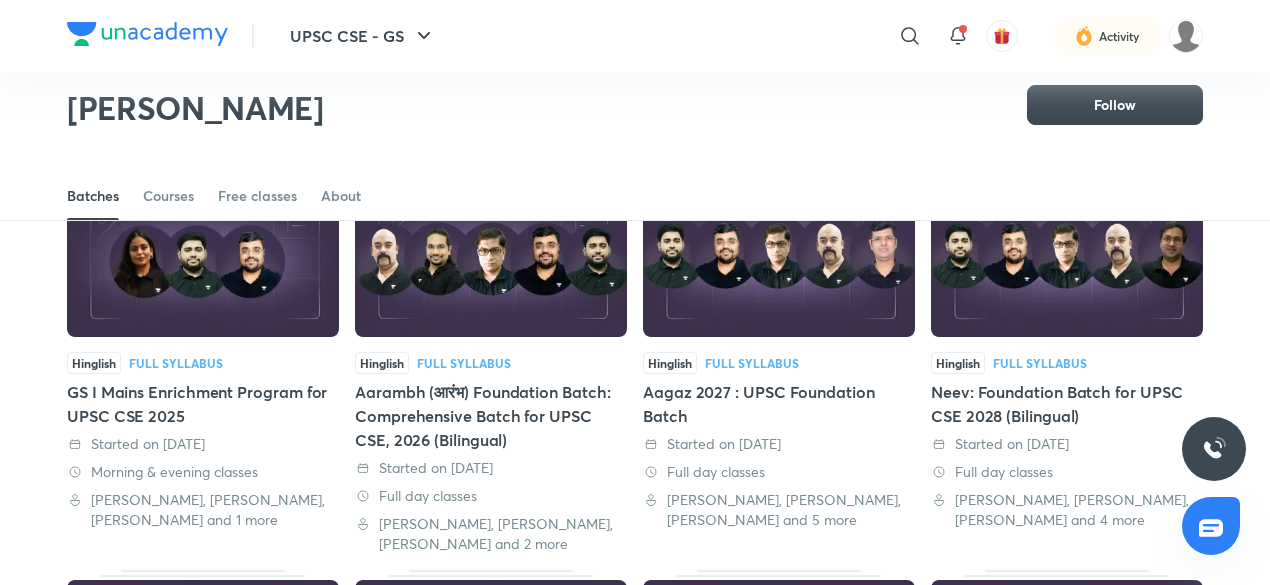 scroll, scrollTop: 118, scrollLeft: 0, axis: vertical 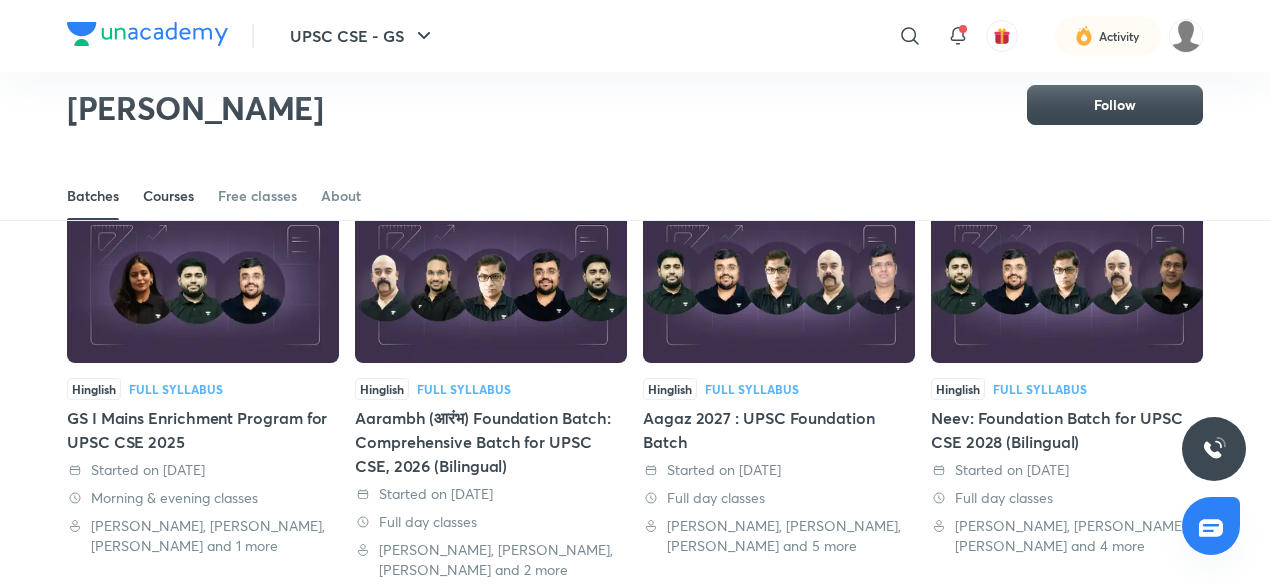 click on "Courses" at bounding box center [168, 196] 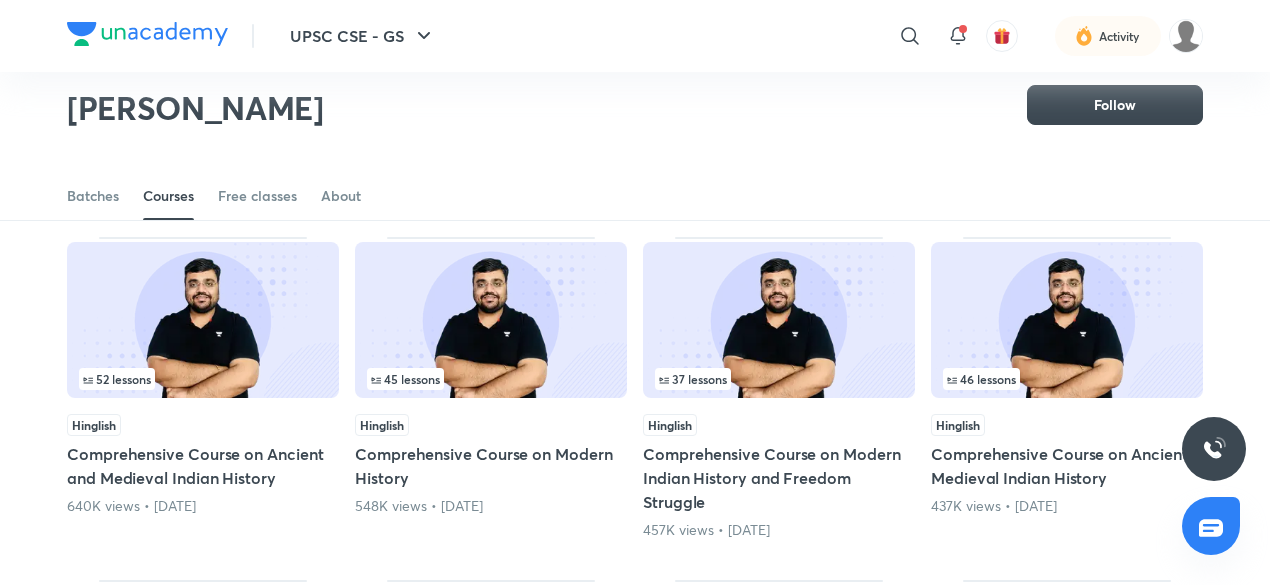 scroll, scrollTop: 480, scrollLeft: 0, axis: vertical 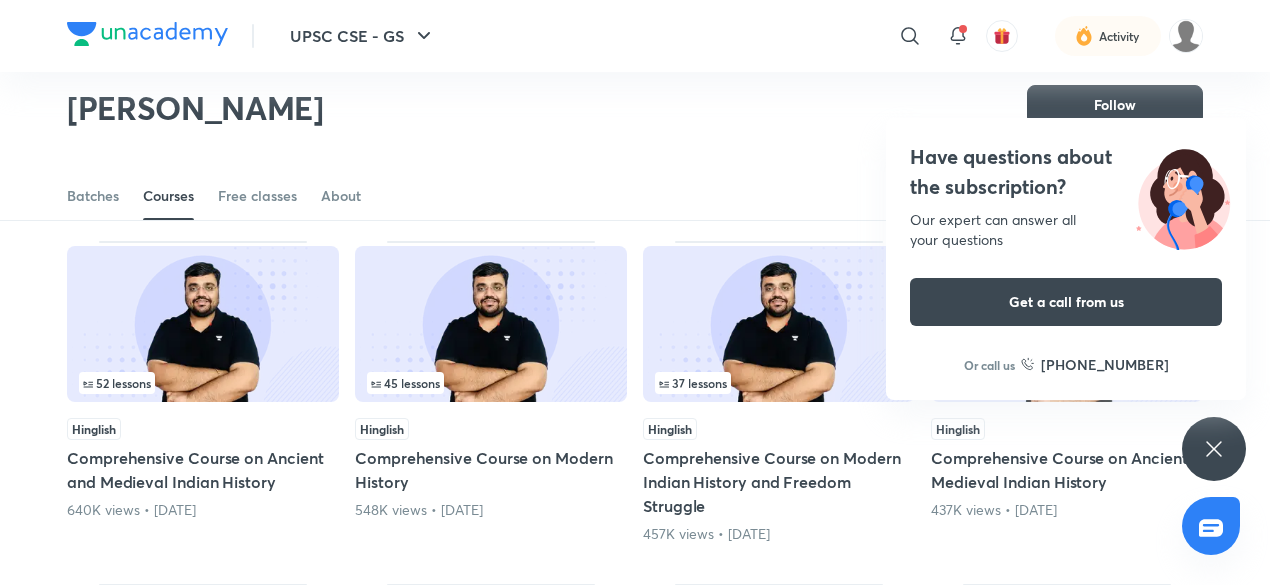 click at bounding box center [491, 324] 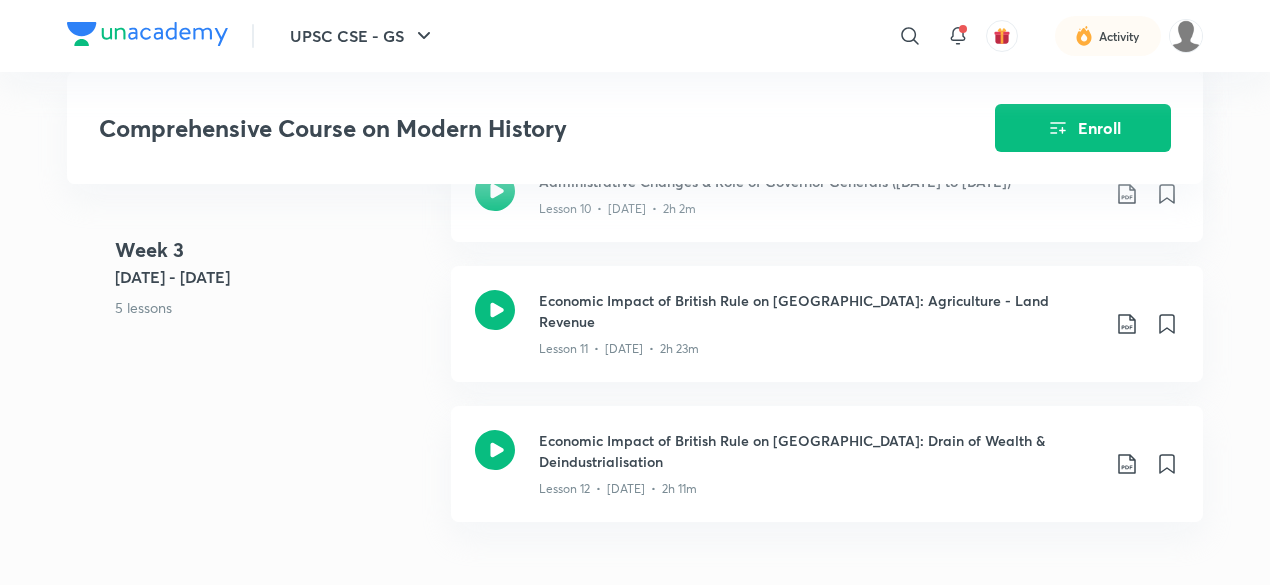 scroll, scrollTop: 2326, scrollLeft: 0, axis: vertical 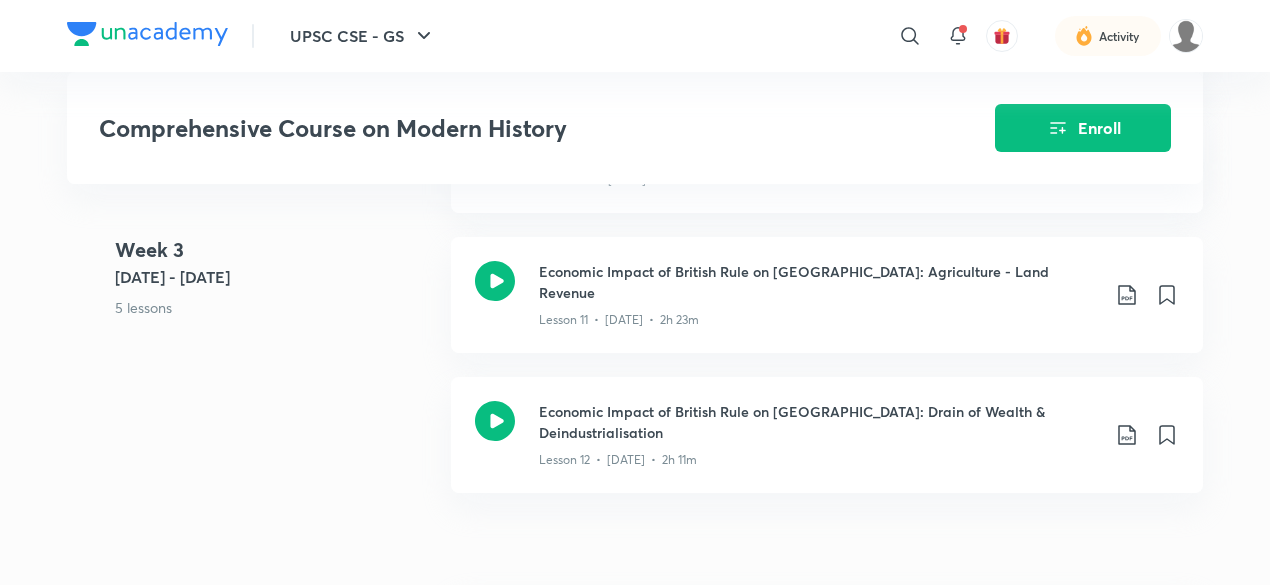click on "+  See all lessons" at bounding box center (827, 620) 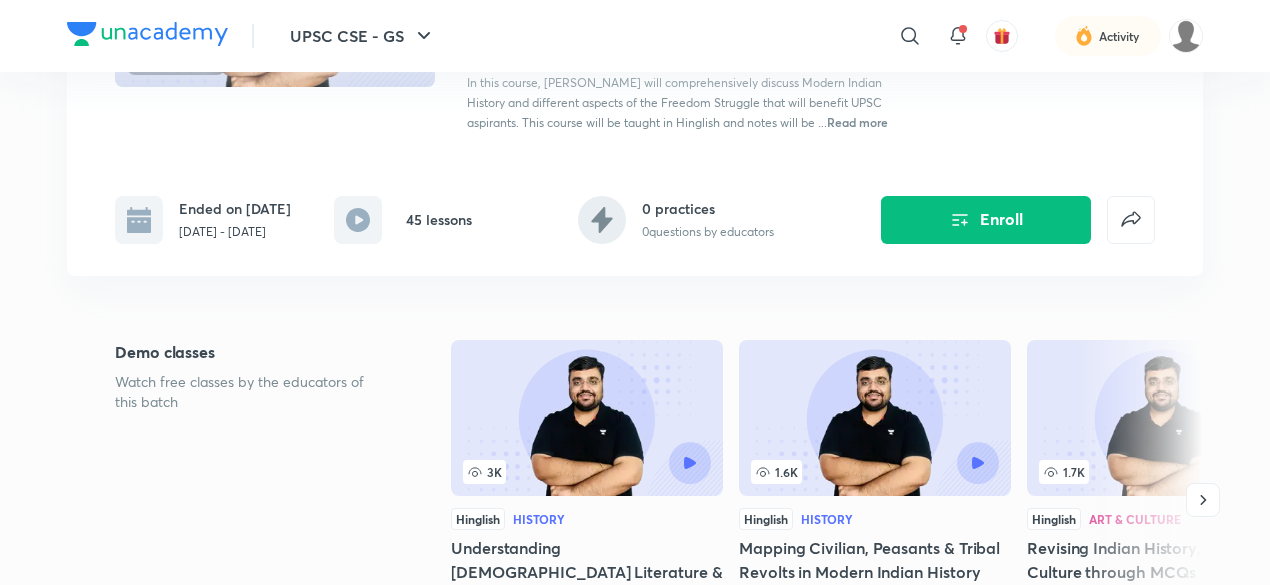 scroll, scrollTop: 310, scrollLeft: 0, axis: vertical 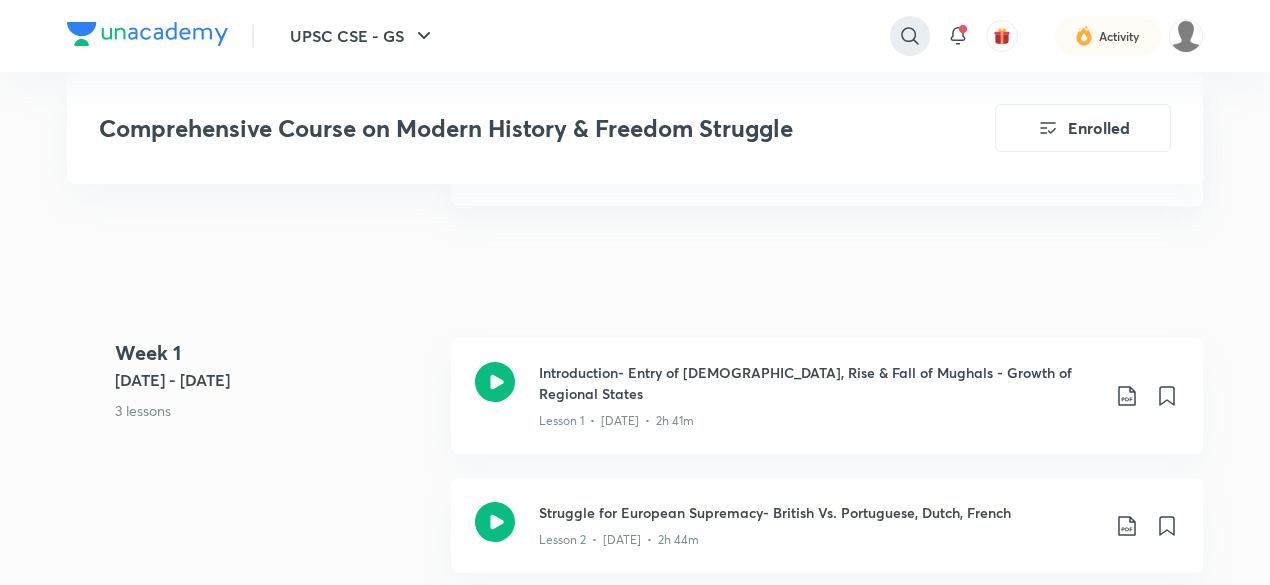 click 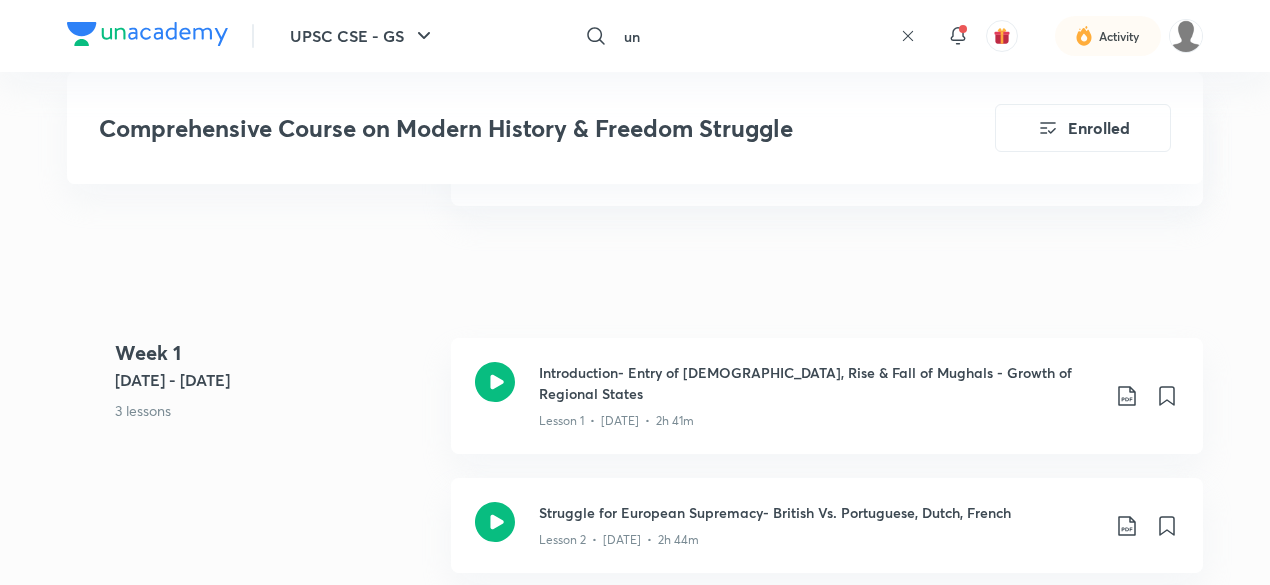 type on "u" 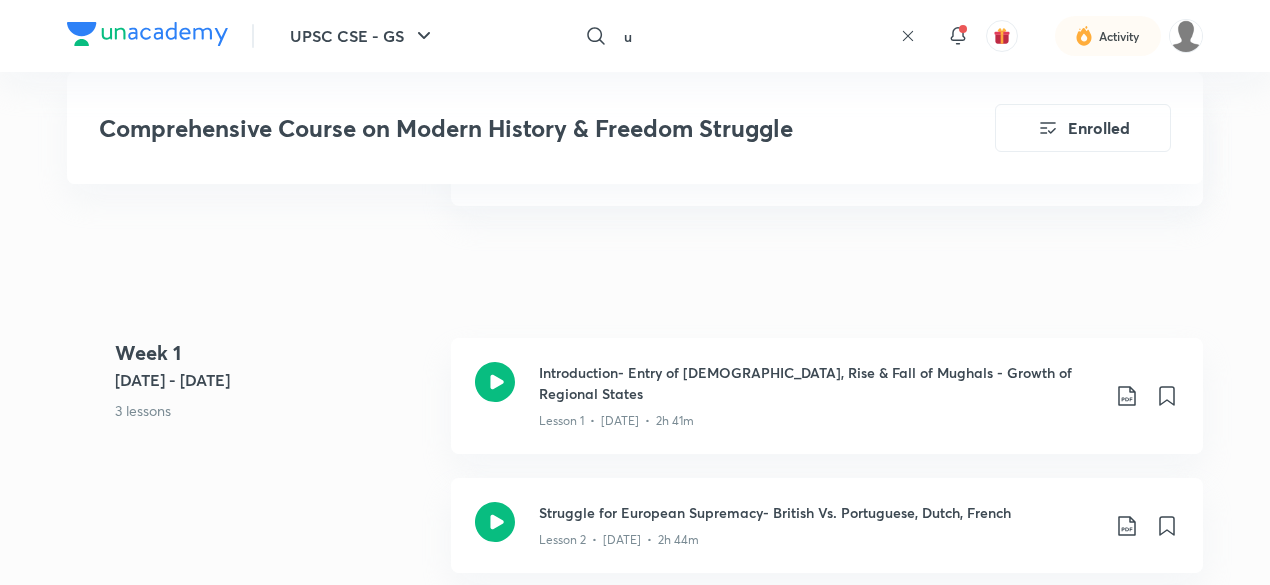 type 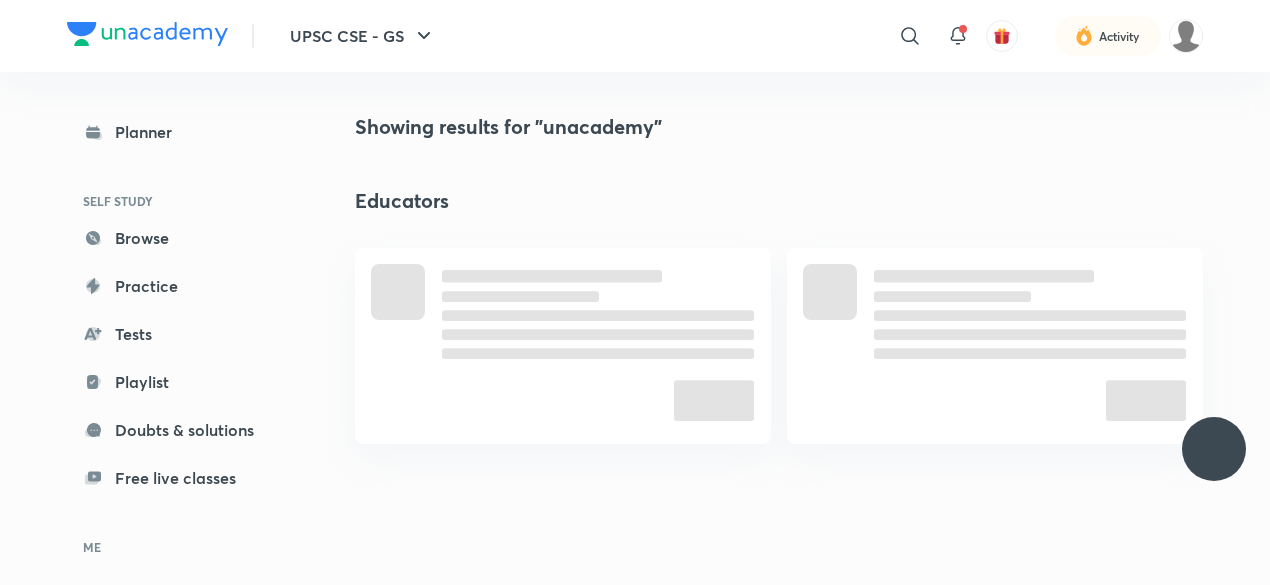 scroll, scrollTop: 0, scrollLeft: 0, axis: both 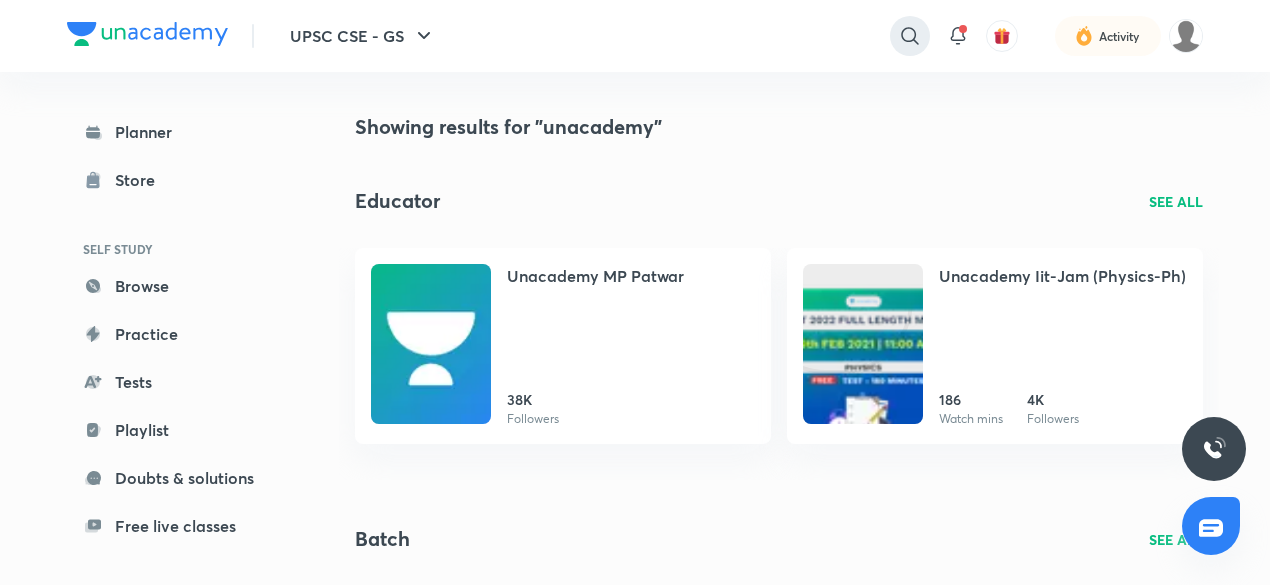 click 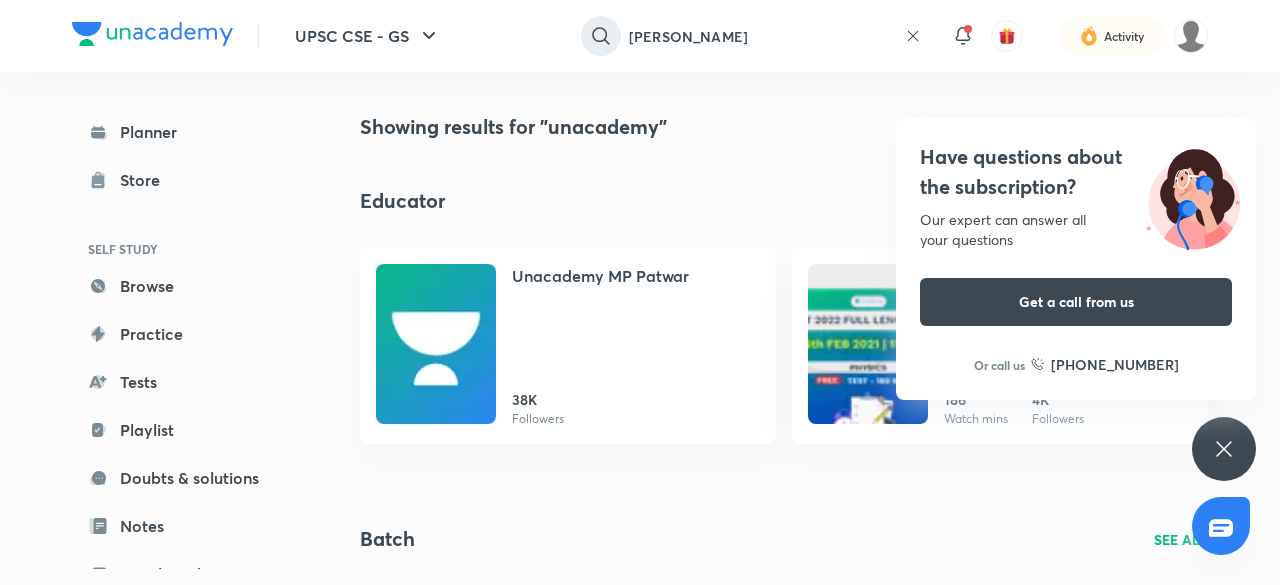 type on "[PERSON_NAME]" 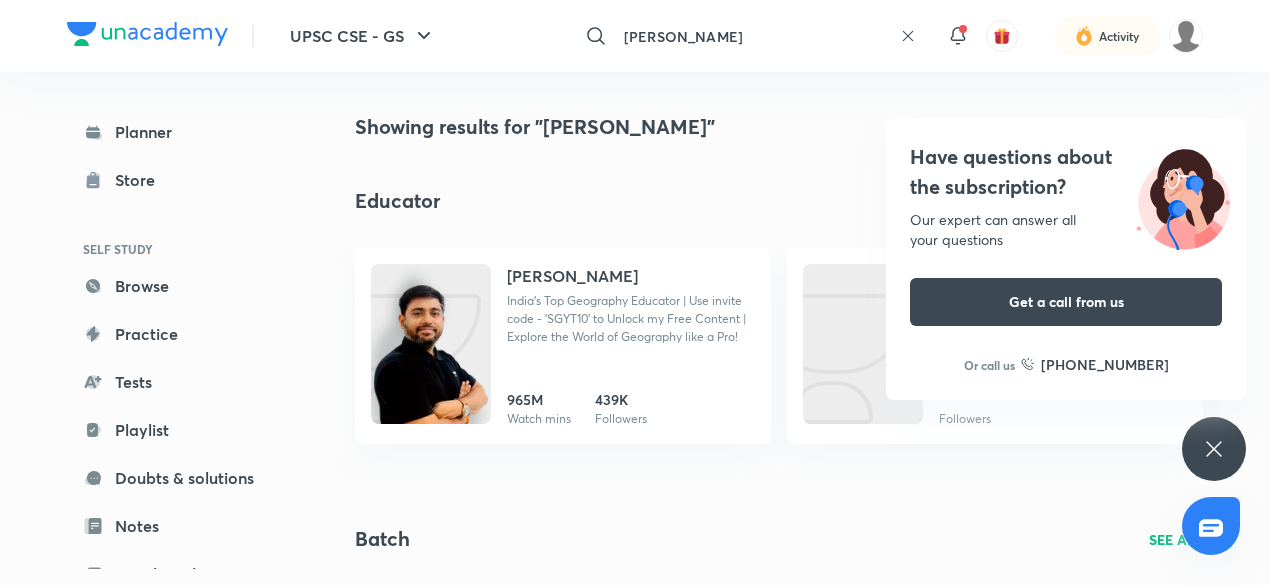 scroll, scrollTop: 69, scrollLeft: 0, axis: vertical 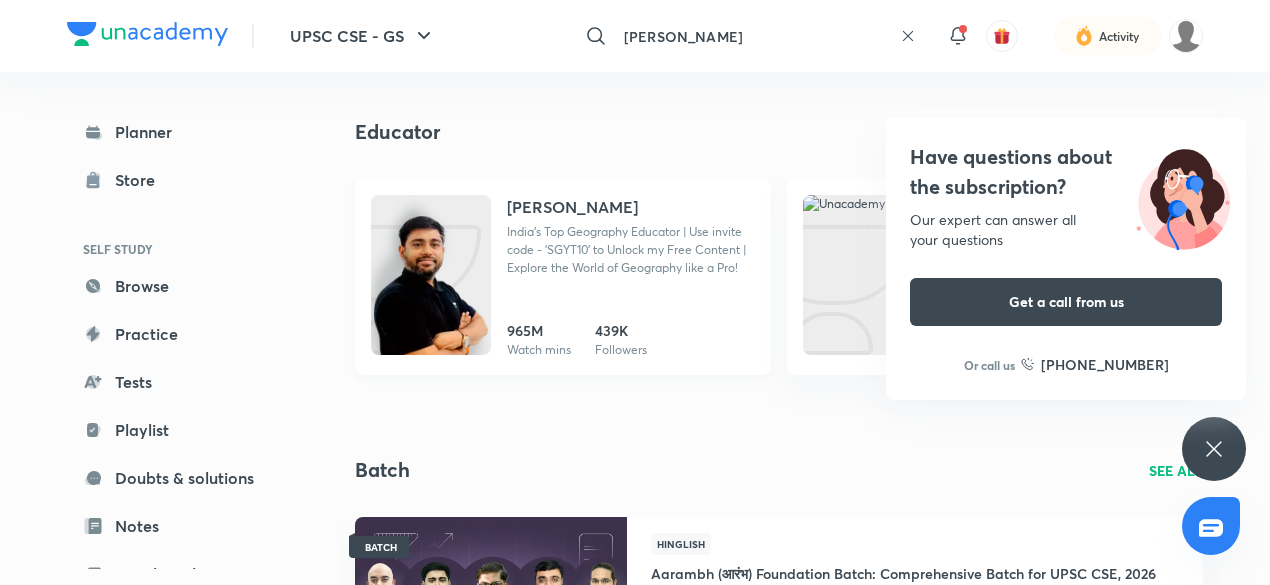 click at bounding box center (431, 295) 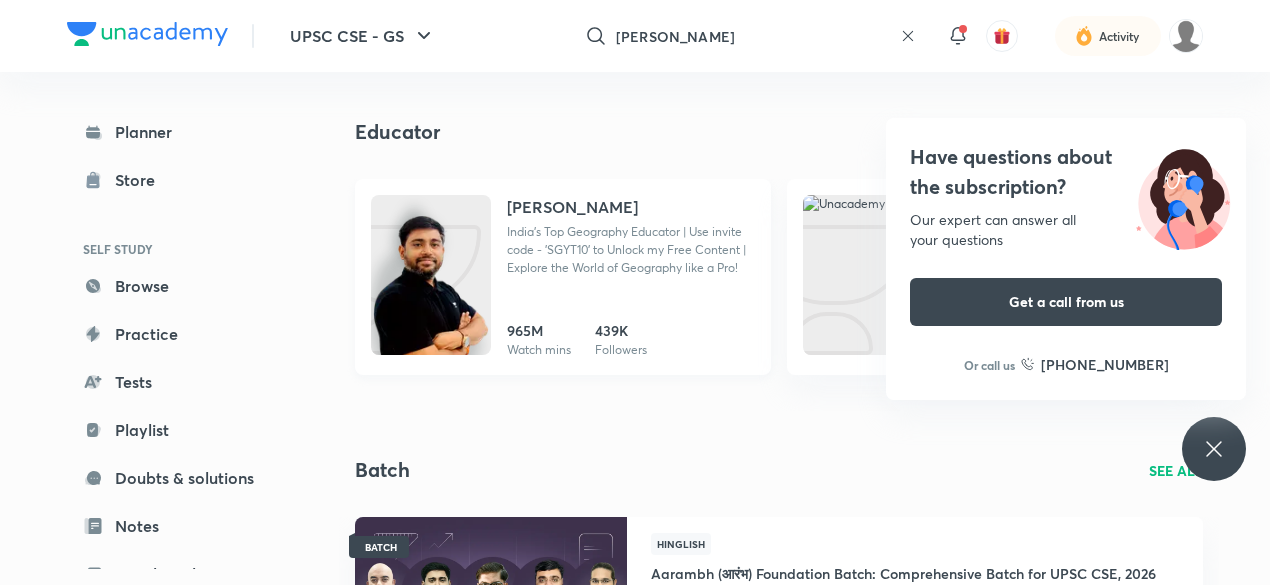 scroll, scrollTop: 0, scrollLeft: 0, axis: both 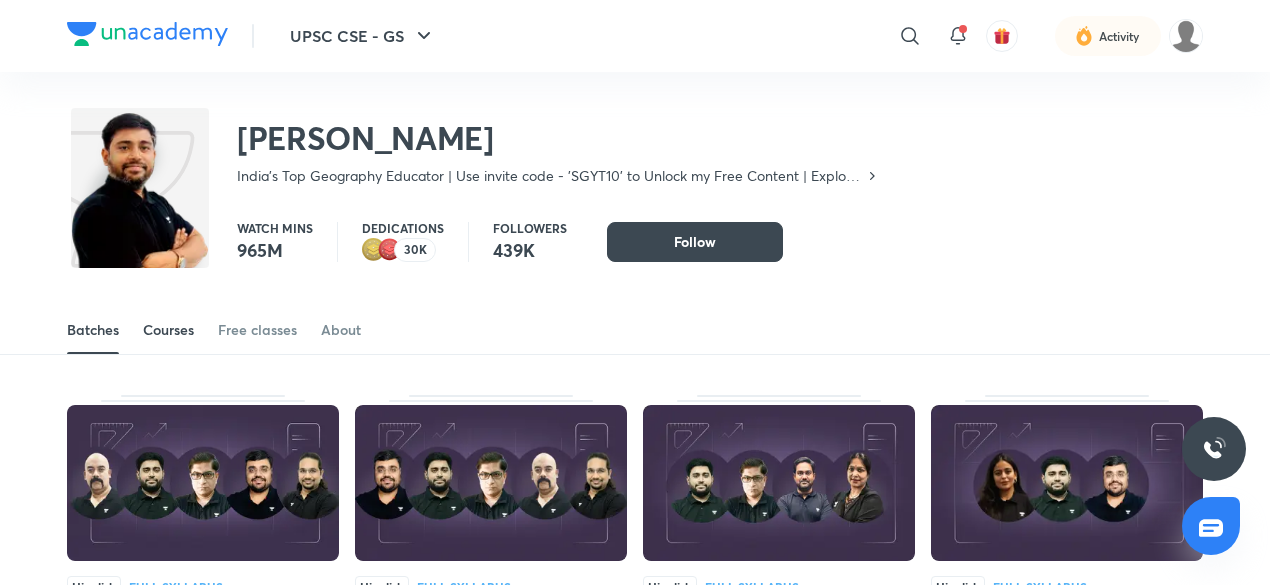 click on "Courses" at bounding box center [168, 330] 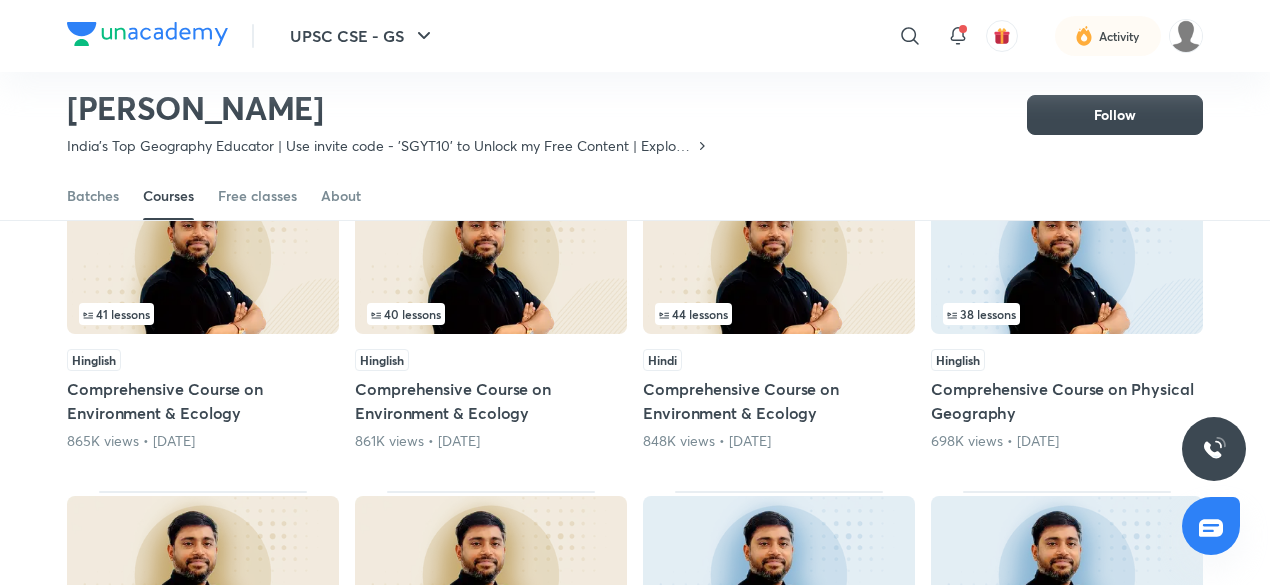 scroll, scrollTop: 0, scrollLeft: 0, axis: both 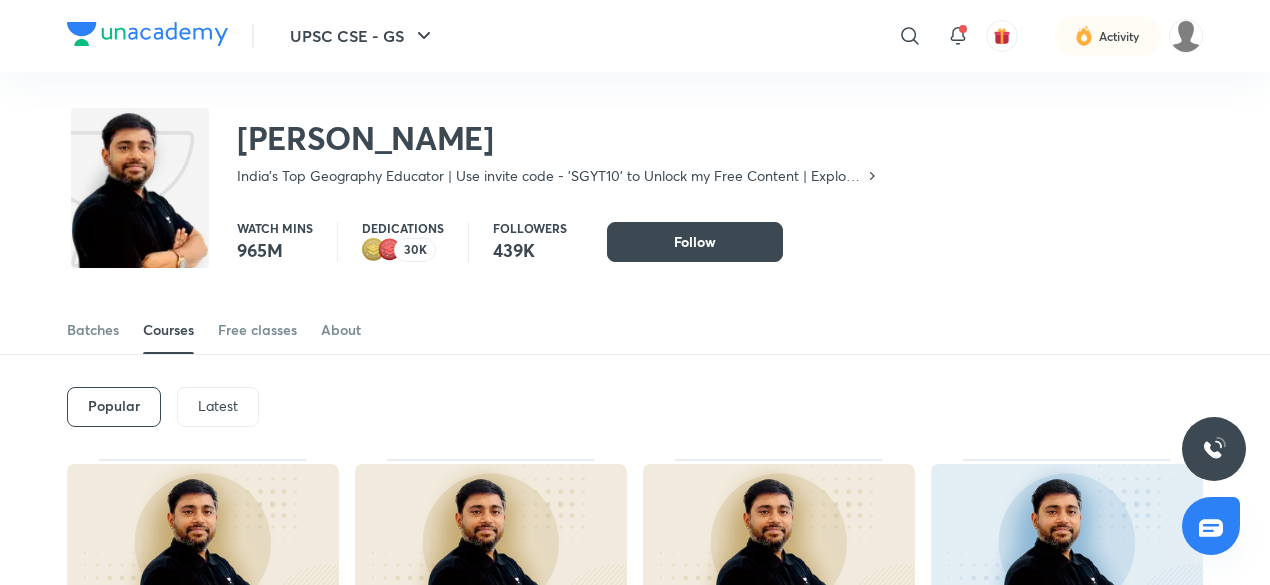 click on "Latest" at bounding box center (218, 406) 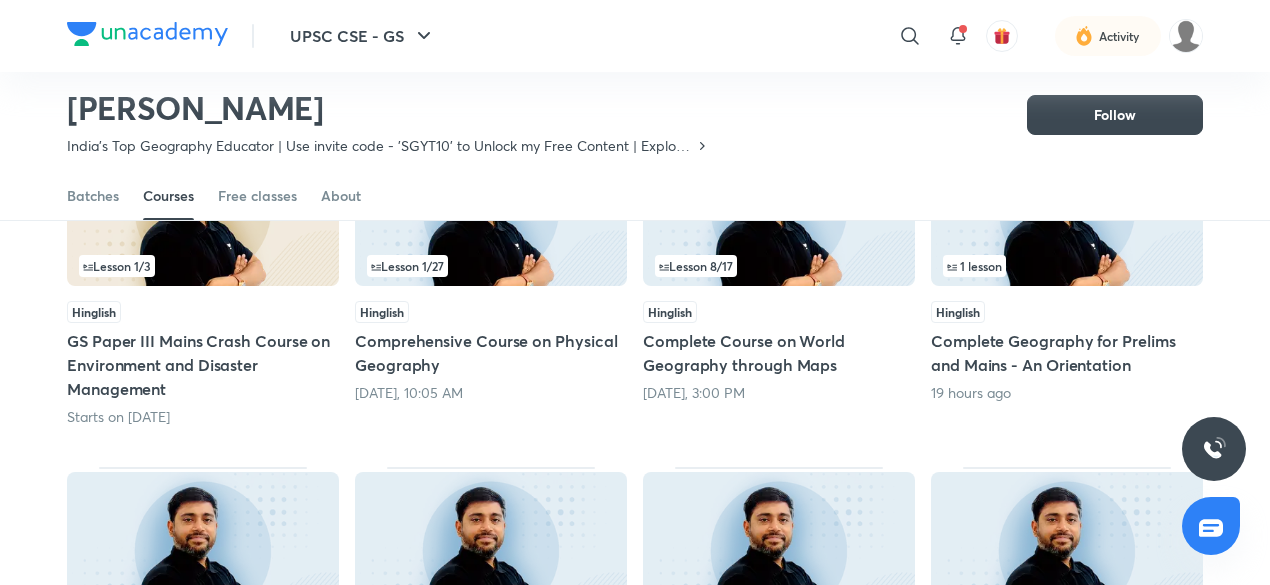 scroll, scrollTop: 178, scrollLeft: 0, axis: vertical 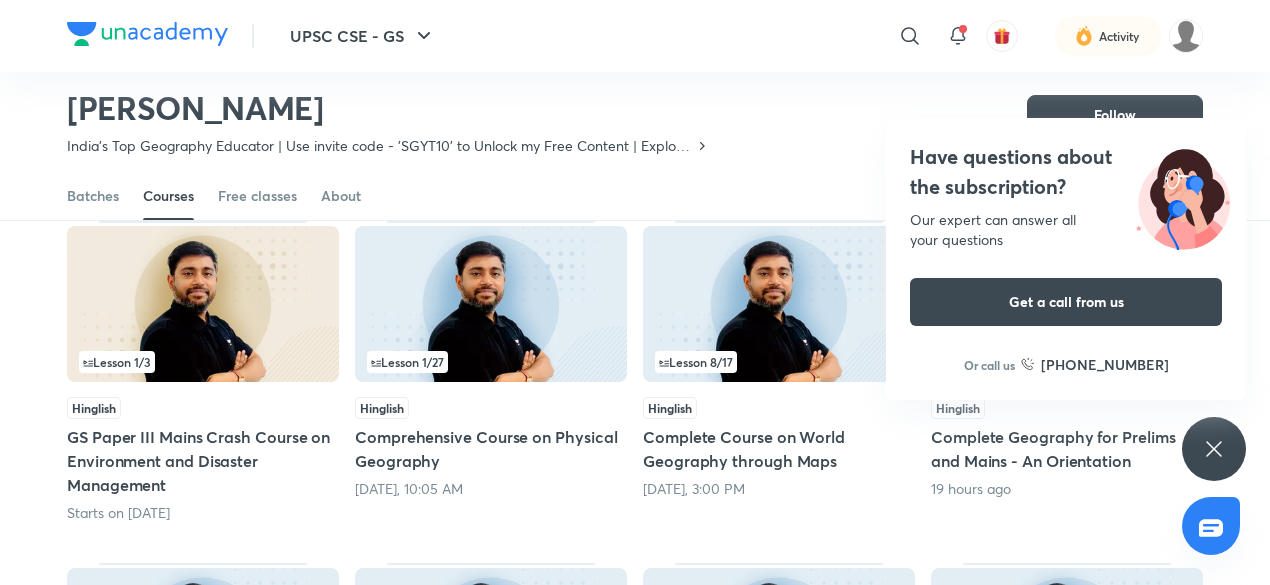 click on "Sudarshan Gurjar India's Top Geography Educator | Use invite code - 'SGYT10' to Unlock my Free Content | Explore the World of Geography like a Pro! Follow" at bounding box center [635, 107] 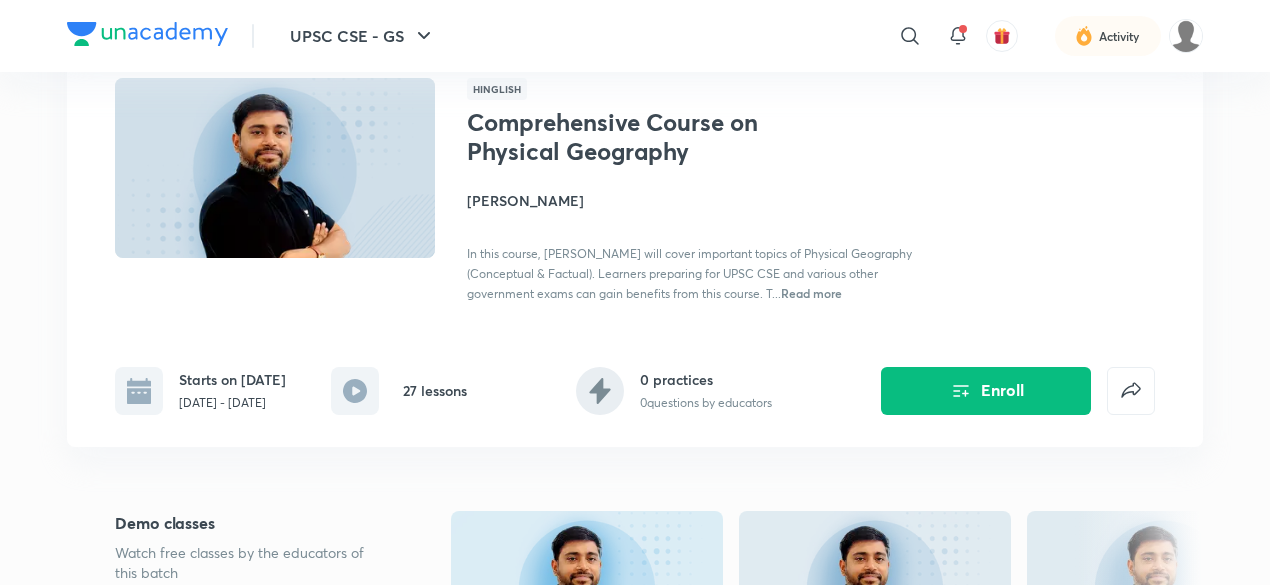 scroll, scrollTop: 0, scrollLeft: 0, axis: both 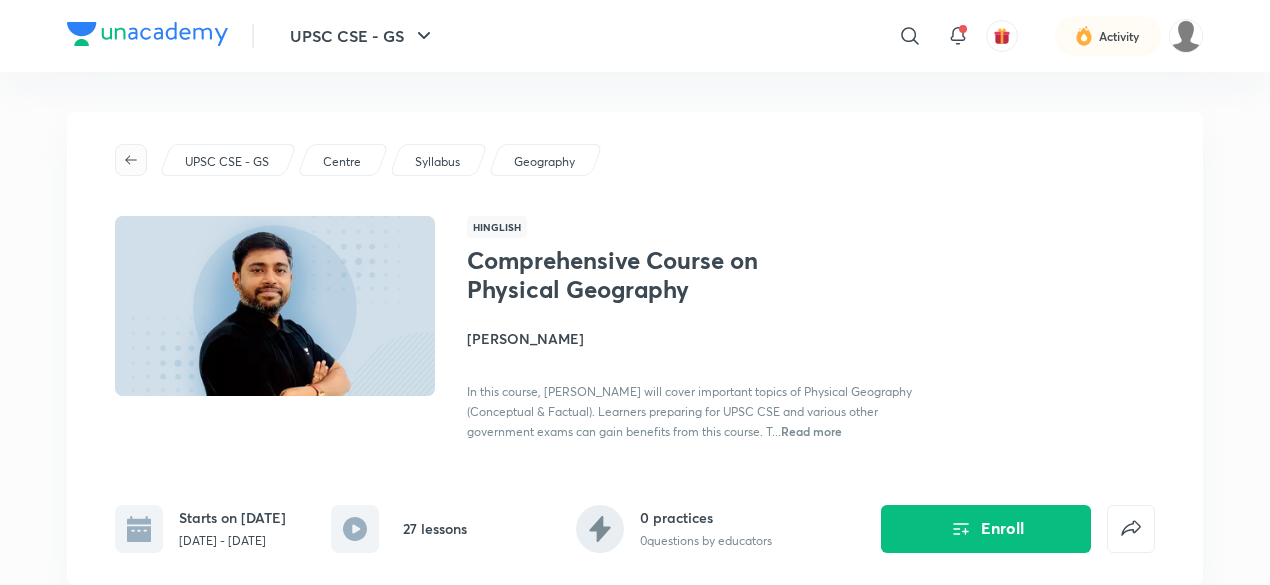 click at bounding box center [131, 160] 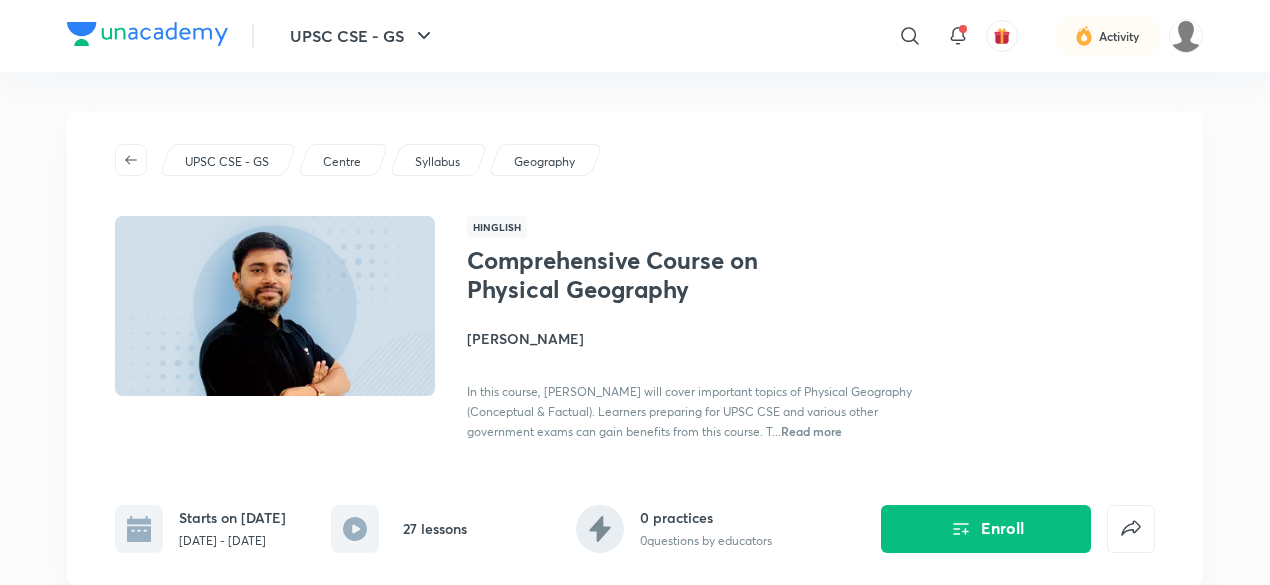 scroll, scrollTop: 178, scrollLeft: 0, axis: vertical 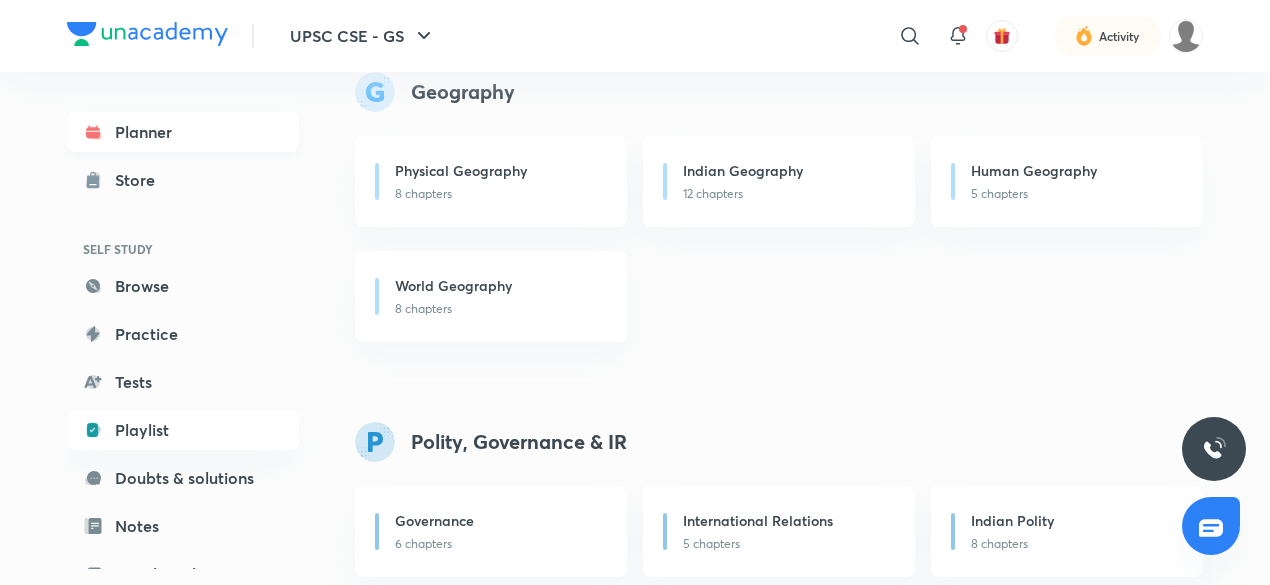 click on "Planner" at bounding box center (183, 132) 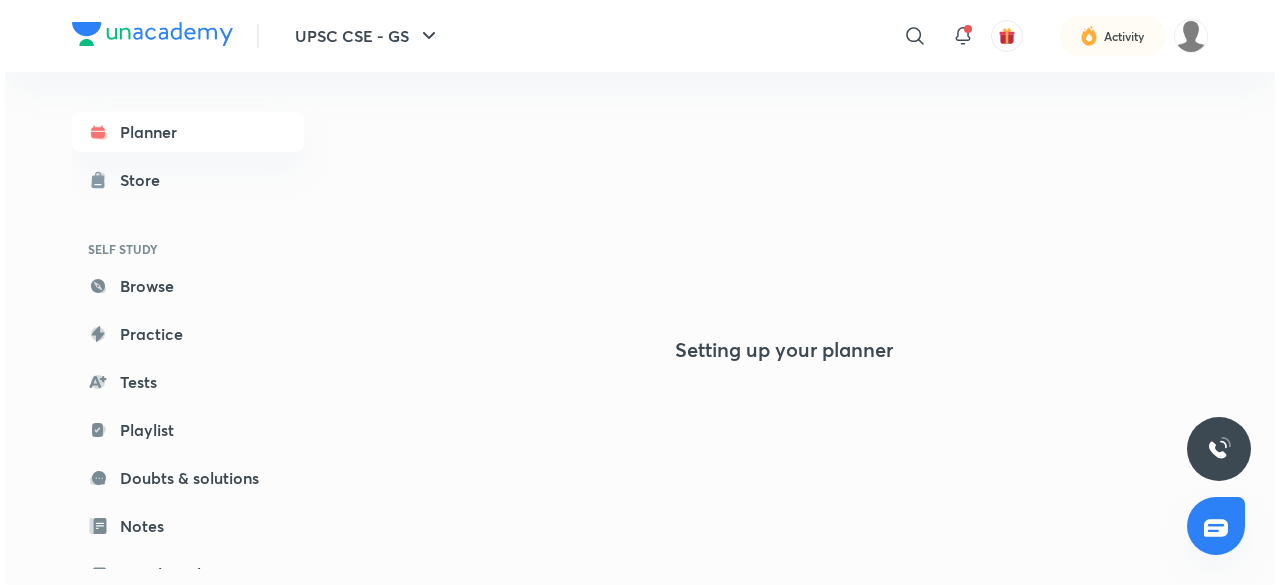 scroll, scrollTop: 0, scrollLeft: 0, axis: both 